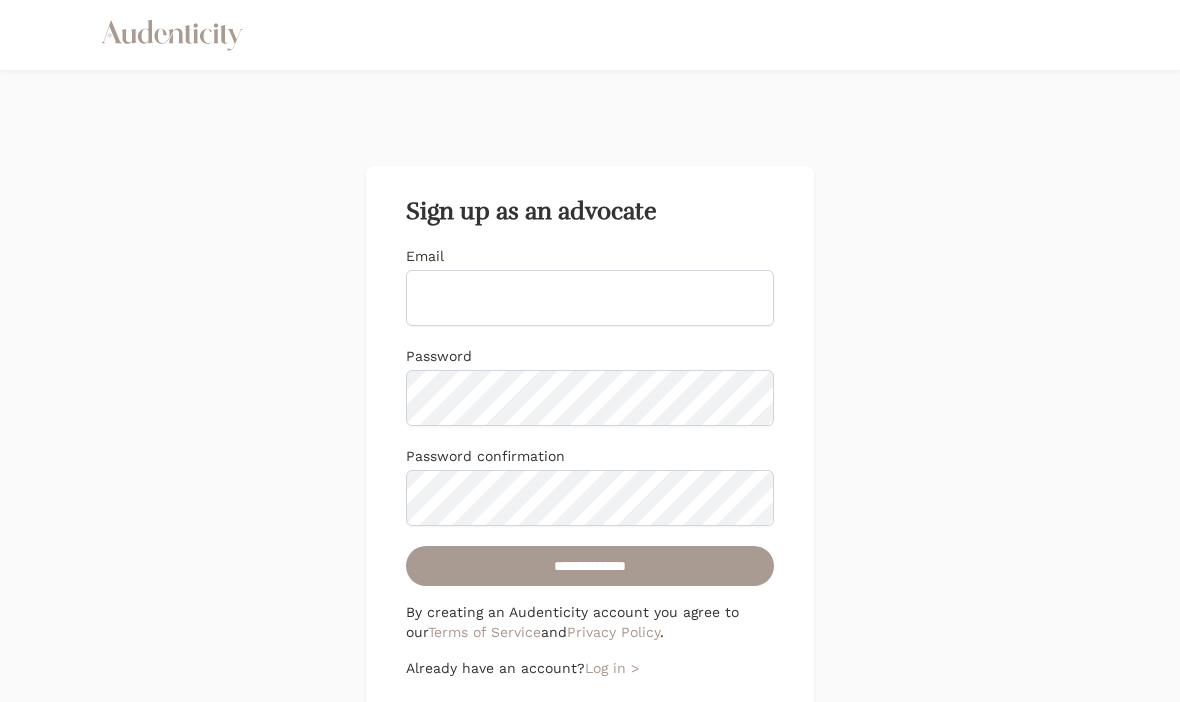 scroll, scrollTop: 0, scrollLeft: 0, axis: both 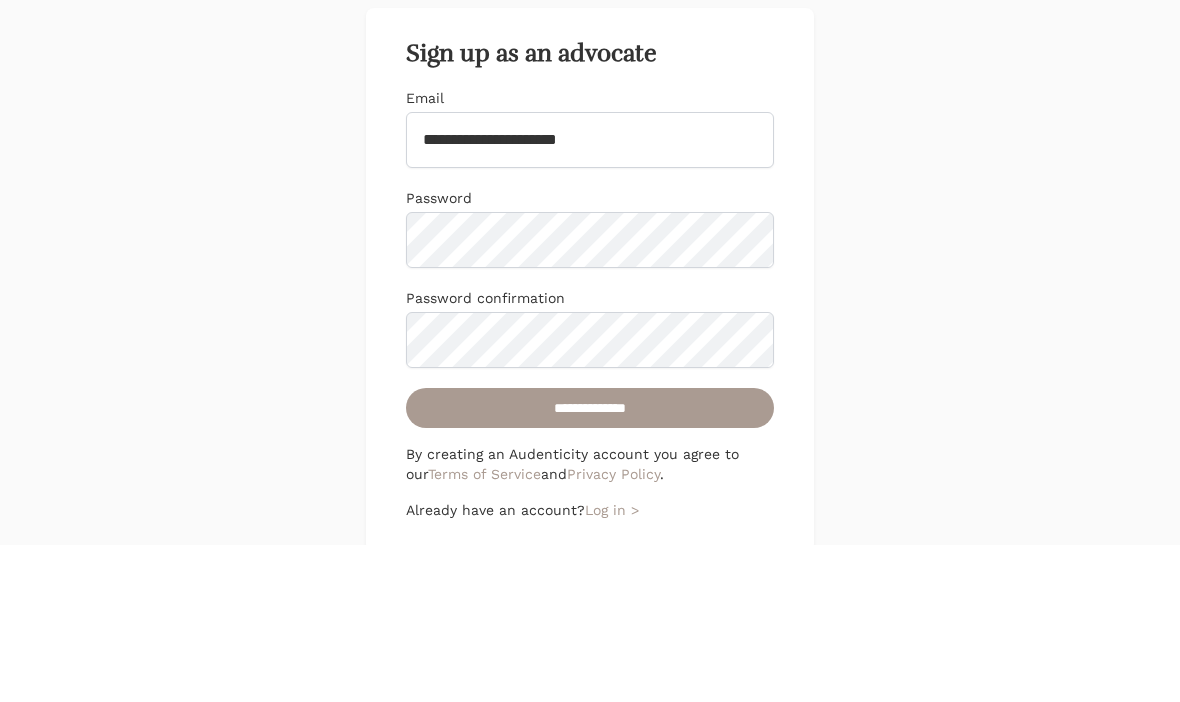 click on "Sign up as an advocate
Email
[EMAIL]
Password
Password confirmation
[PASSWORD]
By creating an Audenticity account you agree to our  Terms of Service  and  Privacy Policy .
Already have an account?  Log in >" at bounding box center (590, 438) 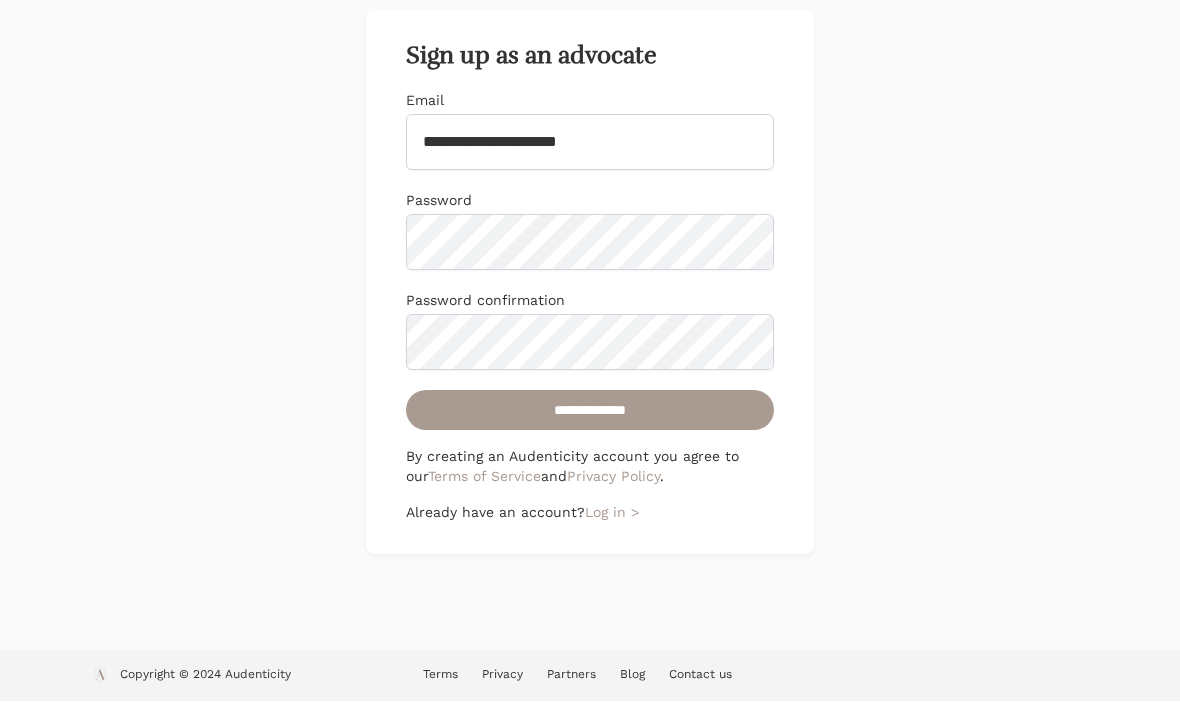 click on "[PASSWORD]" at bounding box center (590, 411) 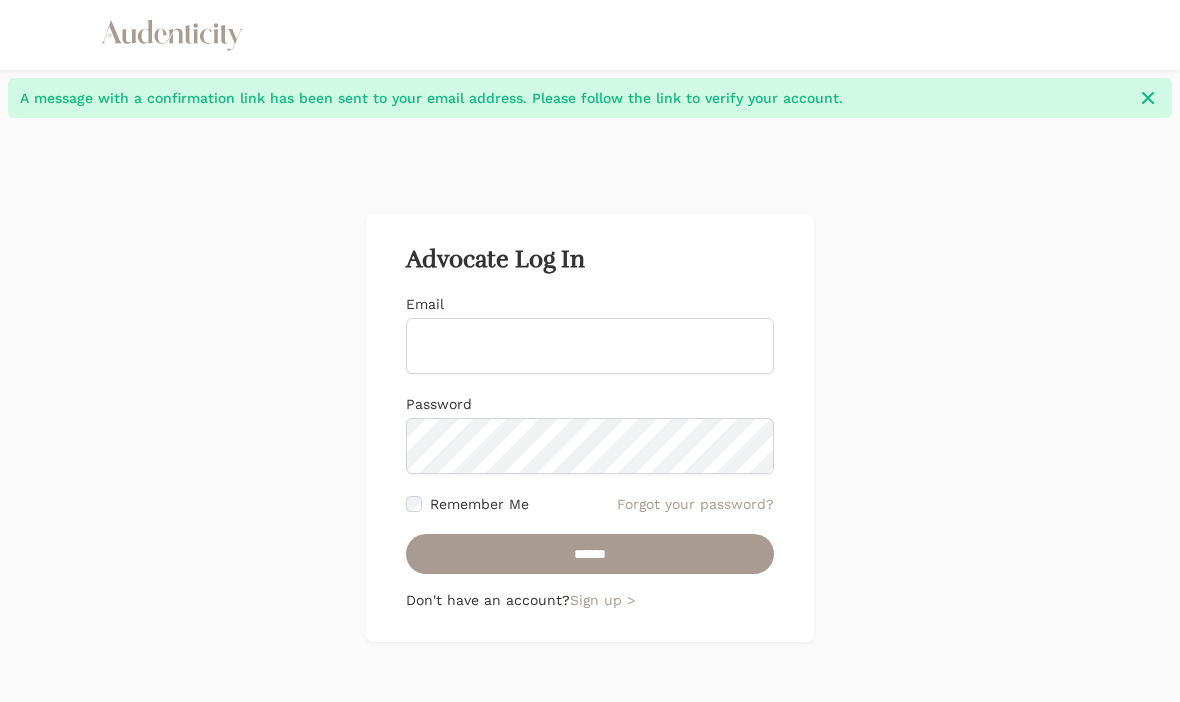 scroll, scrollTop: 0, scrollLeft: 0, axis: both 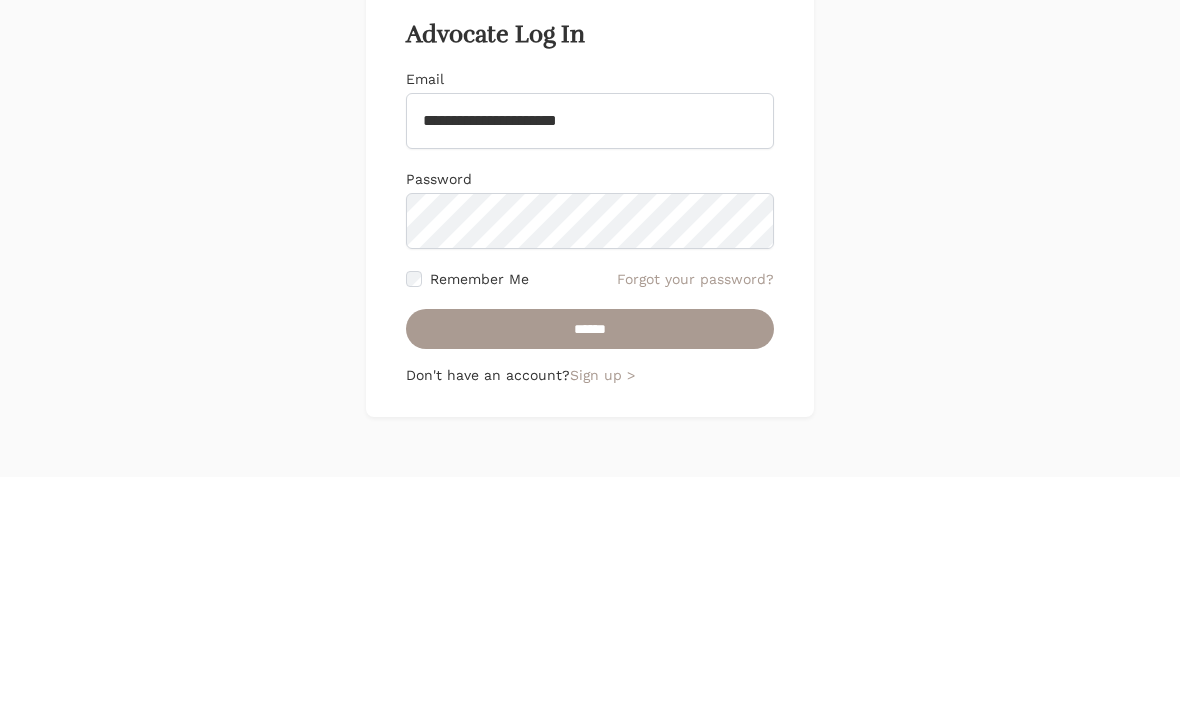 click on "******" at bounding box center (590, 554) 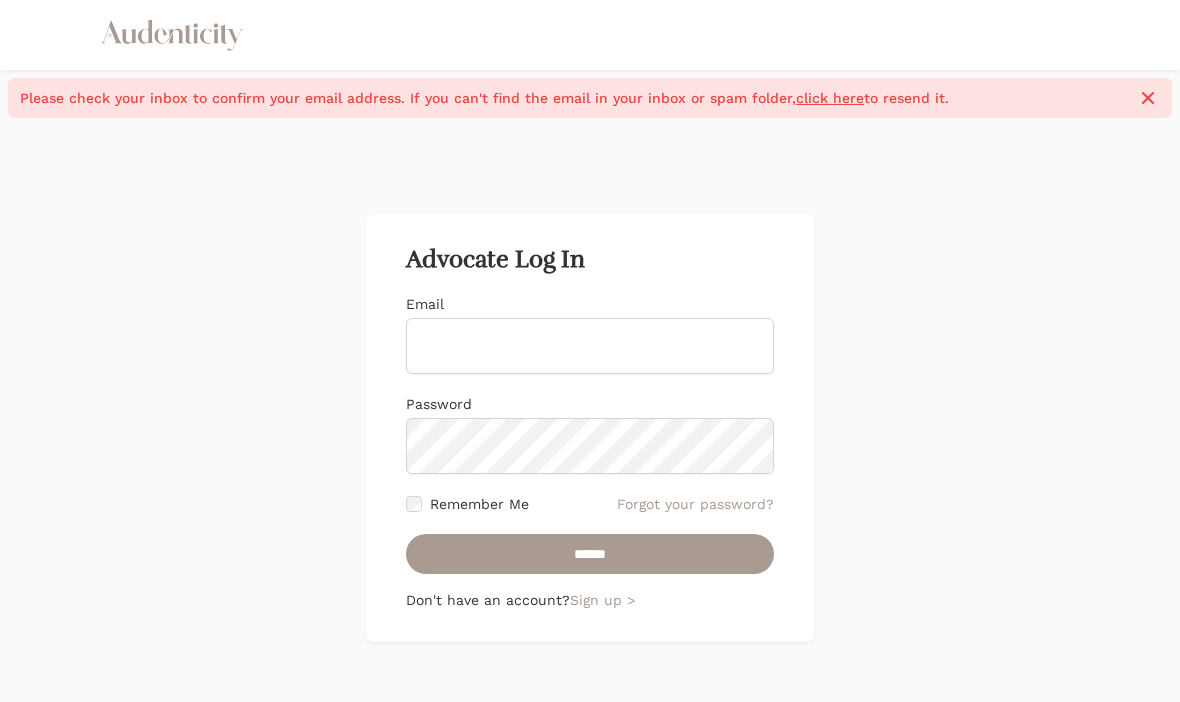 scroll, scrollTop: 0, scrollLeft: 0, axis: both 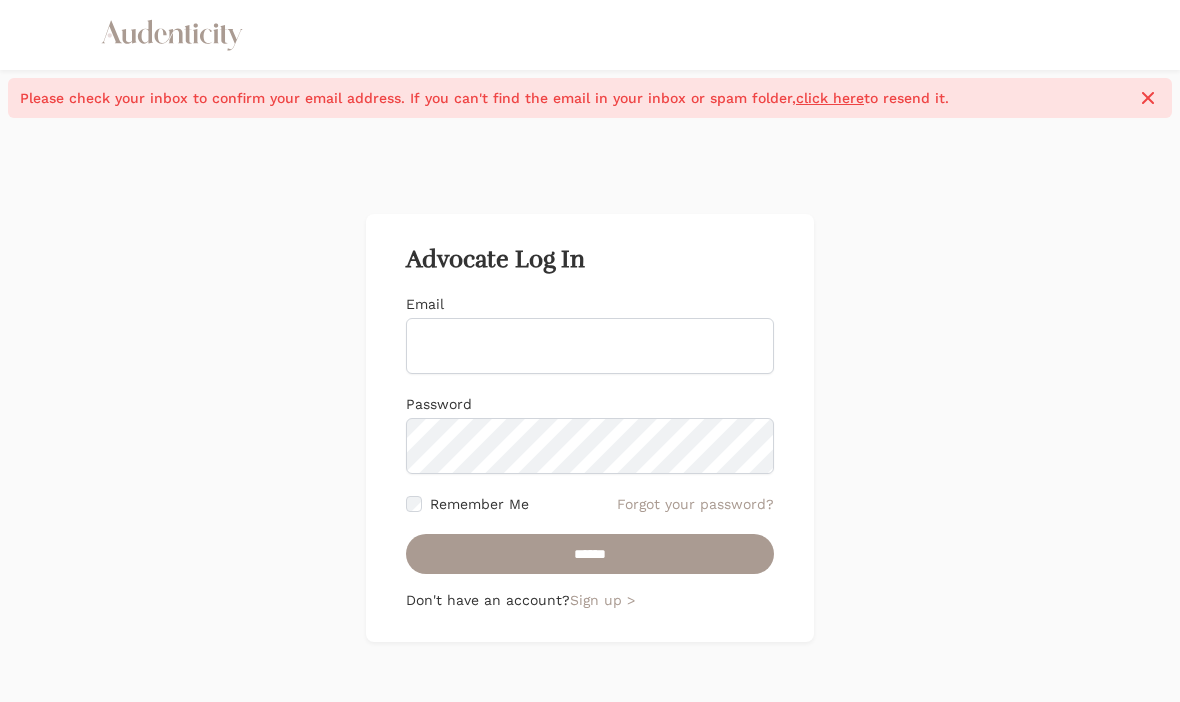 click on "click here" at bounding box center [830, 98] 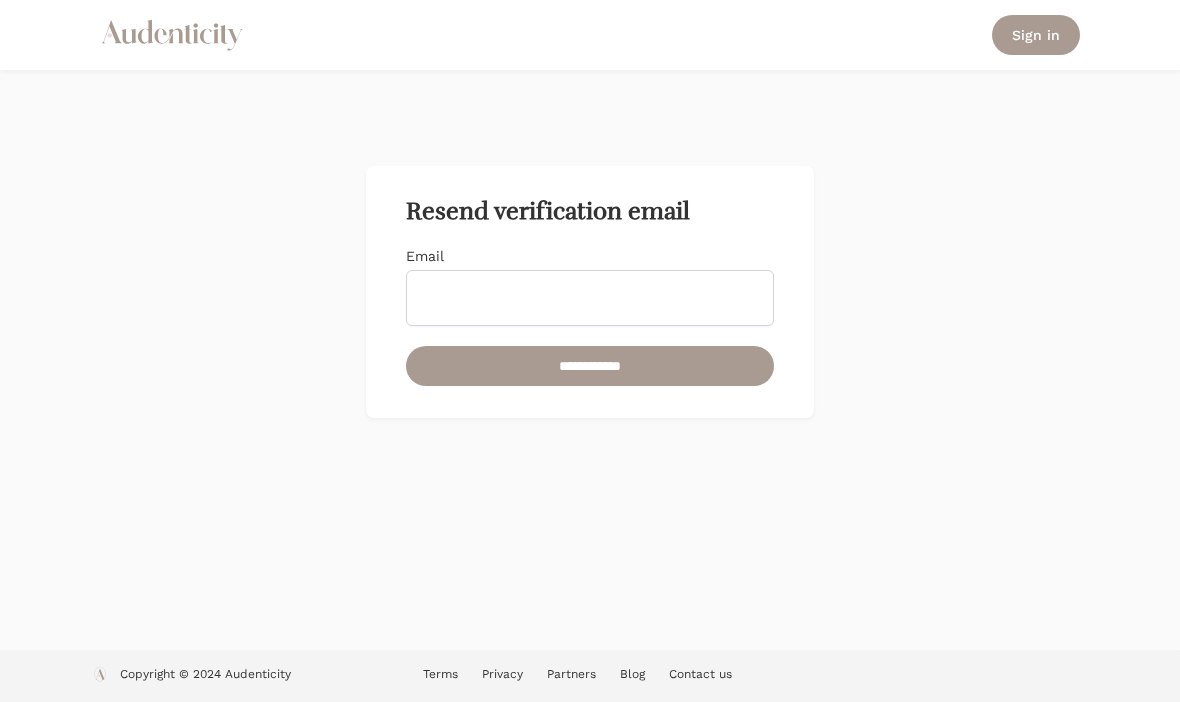 click on "Email" at bounding box center [590, 298] 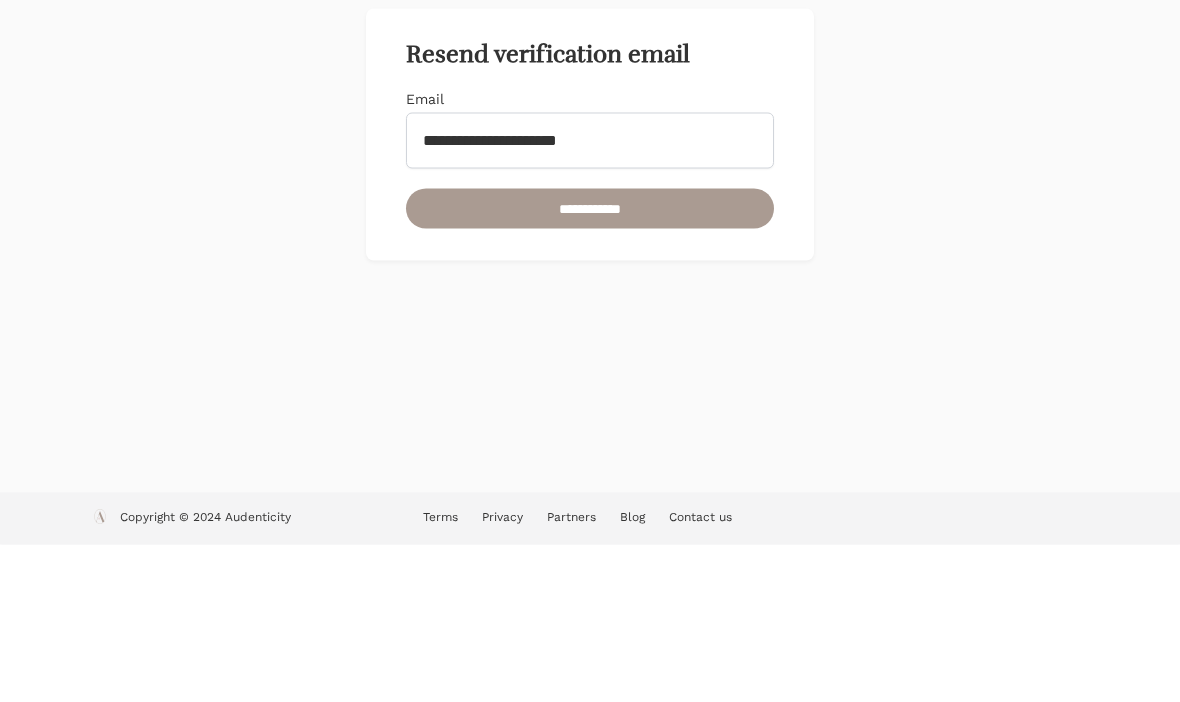 scroll, scrollTop: 69, scrollLeft: 0, axis: vertical 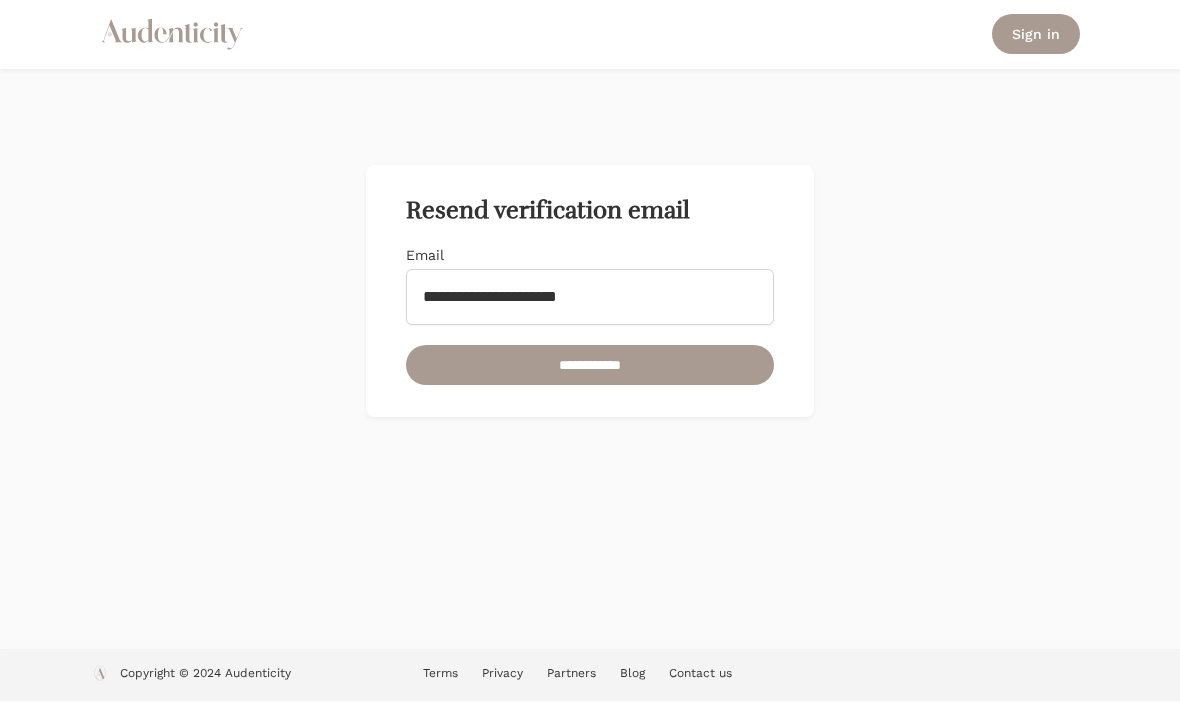 click on "**********" at bounding box center [590, 366] 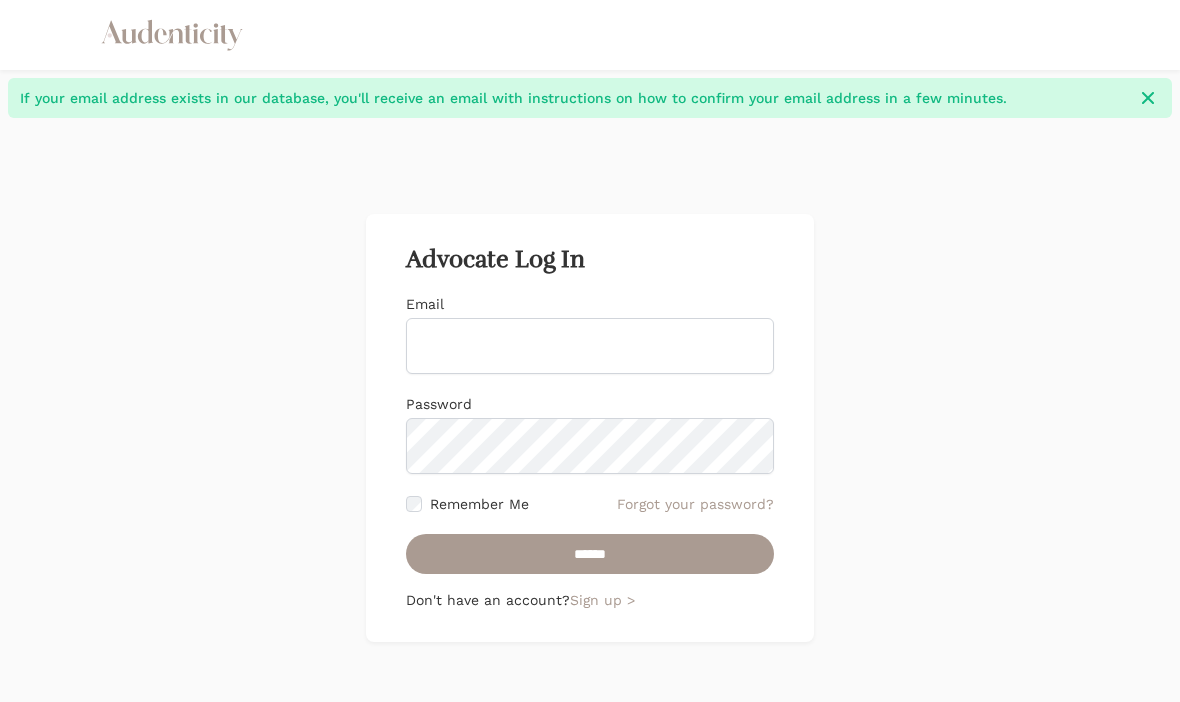 scroll, scrollTop: 0, scrollLeft: 0, axis: both 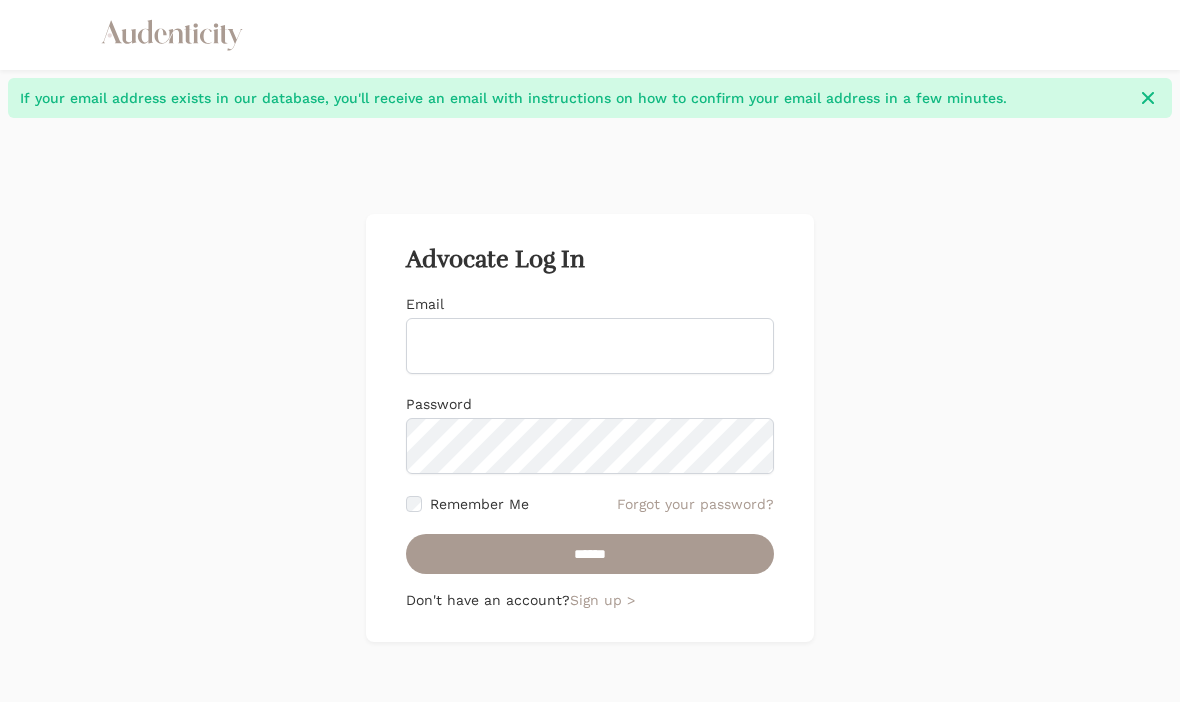 click on "Advocate Log In
Email
Password
Remember Me
Forgot your password?
[PASSWORD]
Don't have an account?  Sign up >" at bounding box center (590, 428) 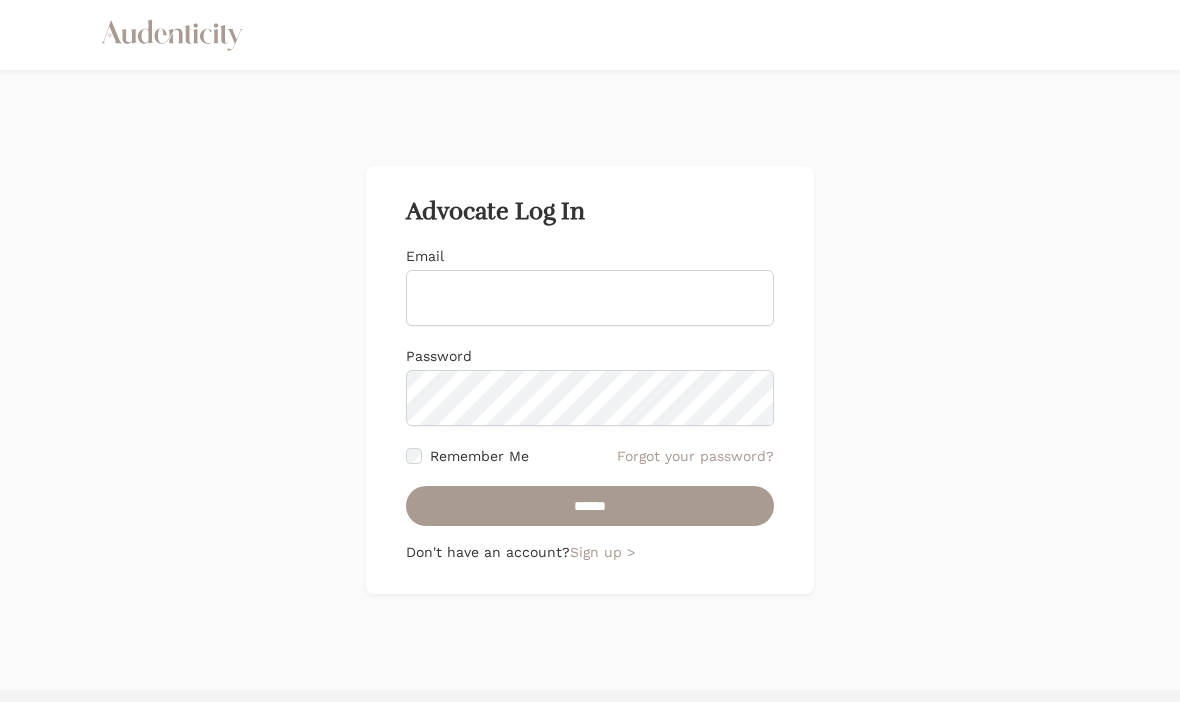 click on "Sign up >" at bounding box center [602, 552] 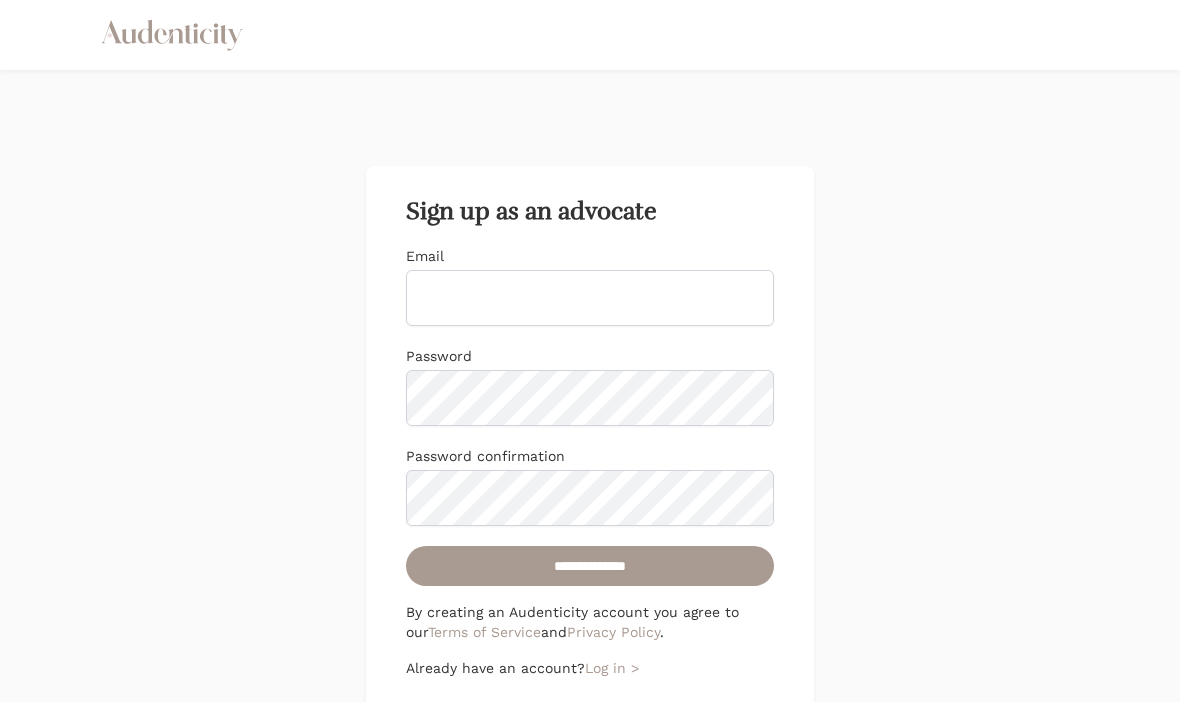 click on "Email" at bounding box center (590, 298) 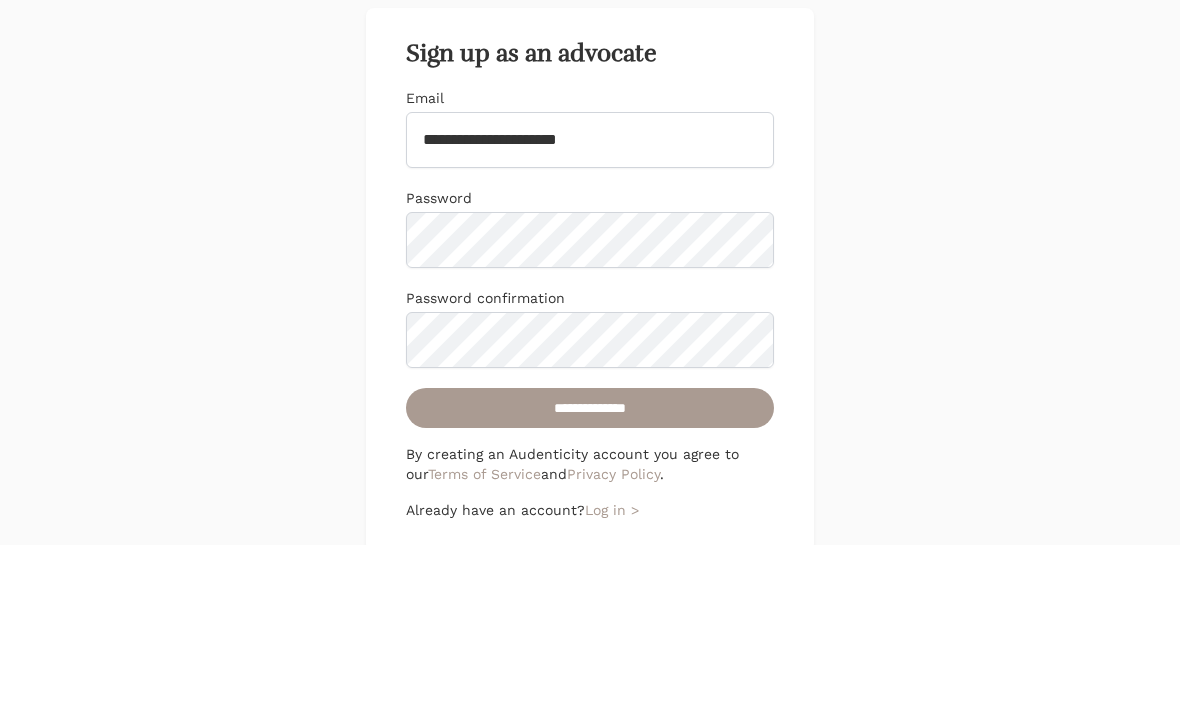 click on "**********" at bounding box center (590, 438) 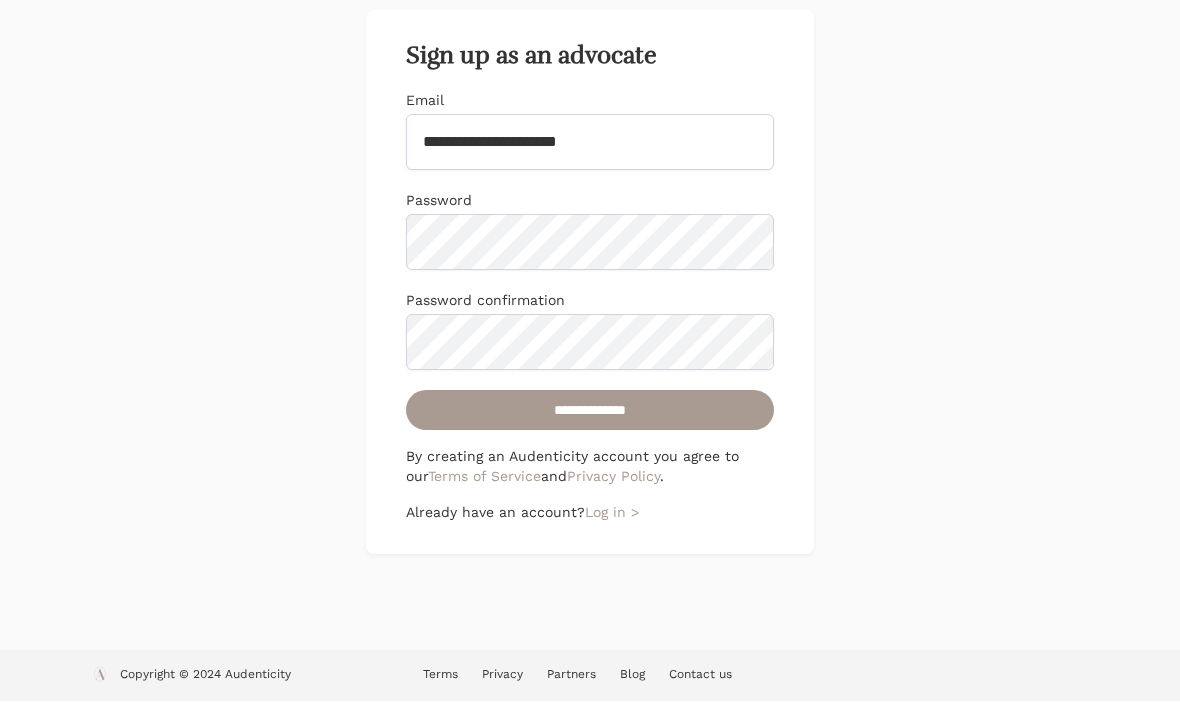 click on "**********" at bounding box center [590, 411] 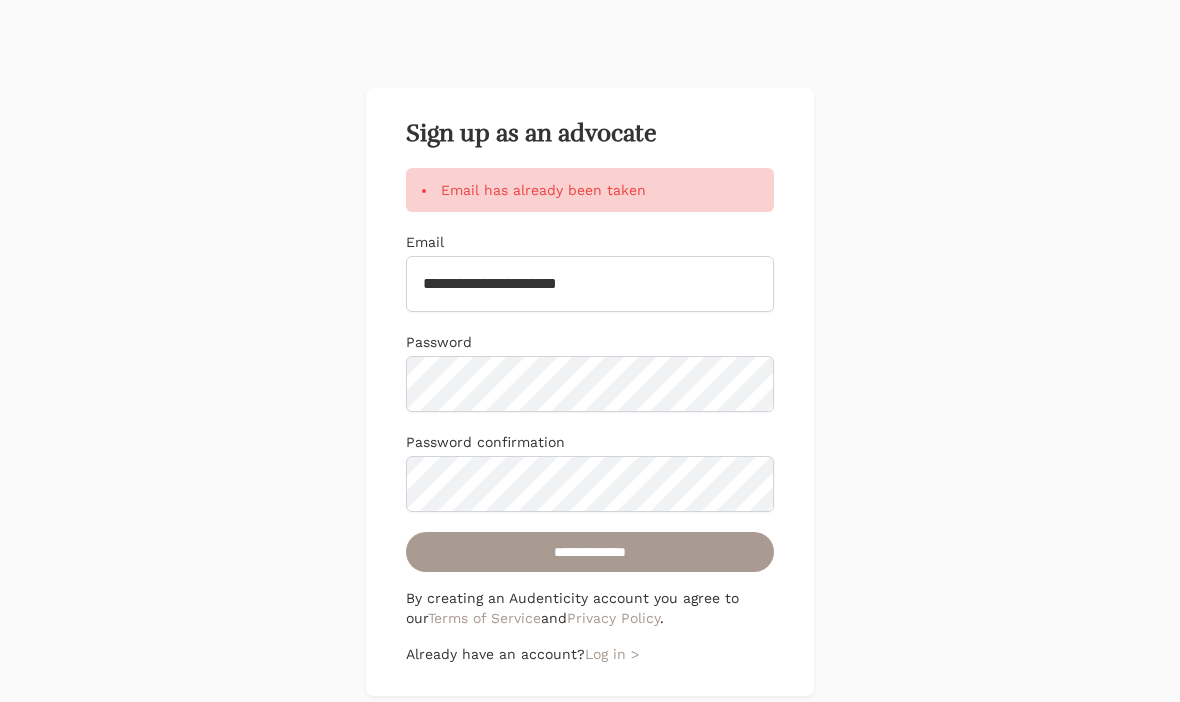 scroll, scrollTop: 150, scrollLeft: 0, axis: vertical 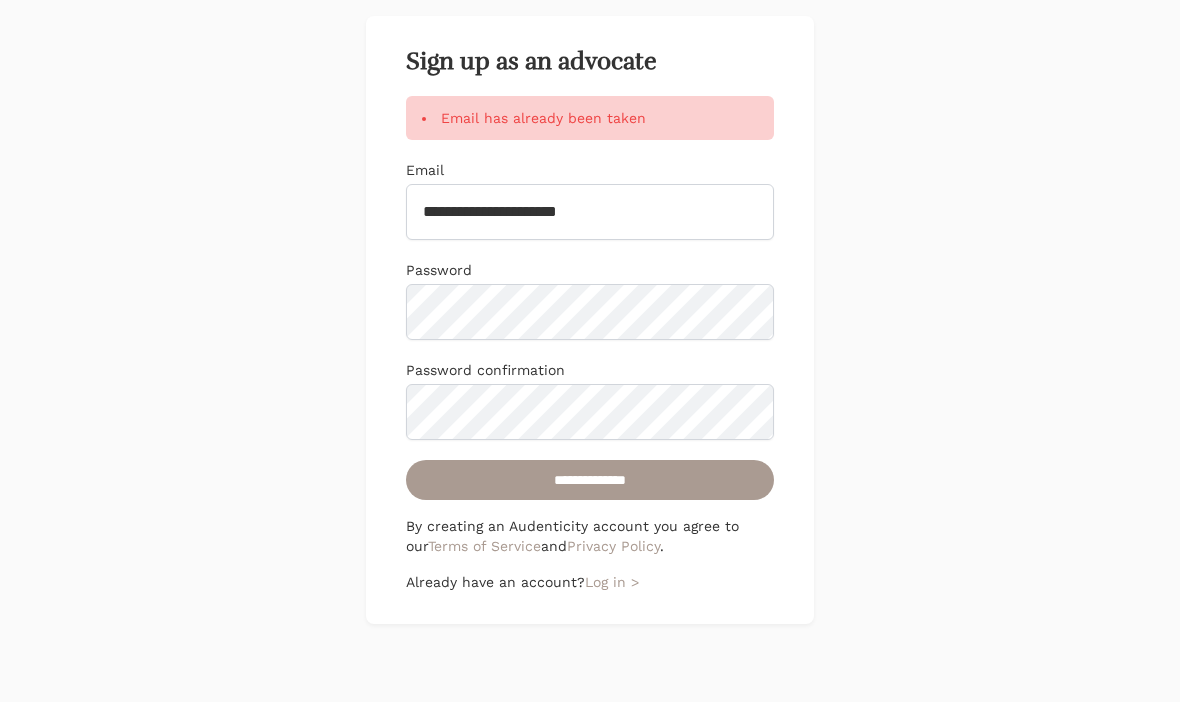 click on "Log in >" at bounding box center (612, 582) 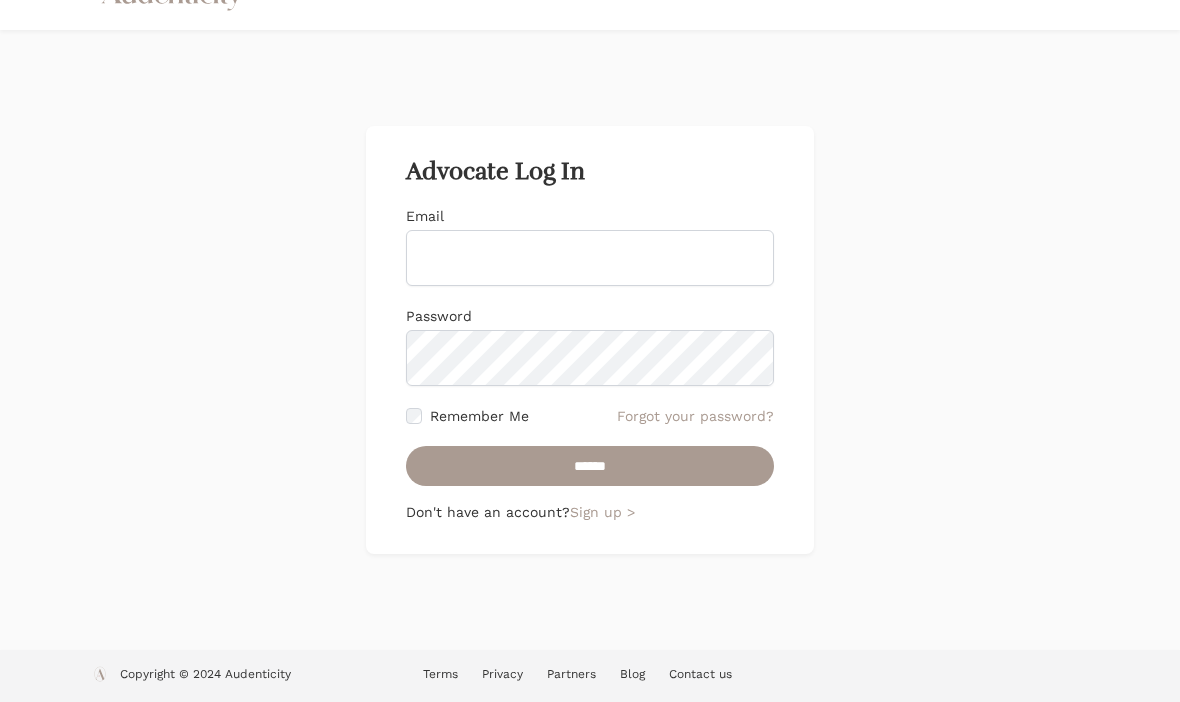 scroll, scrollTop: 0, scrollLeft: 0, axis: both 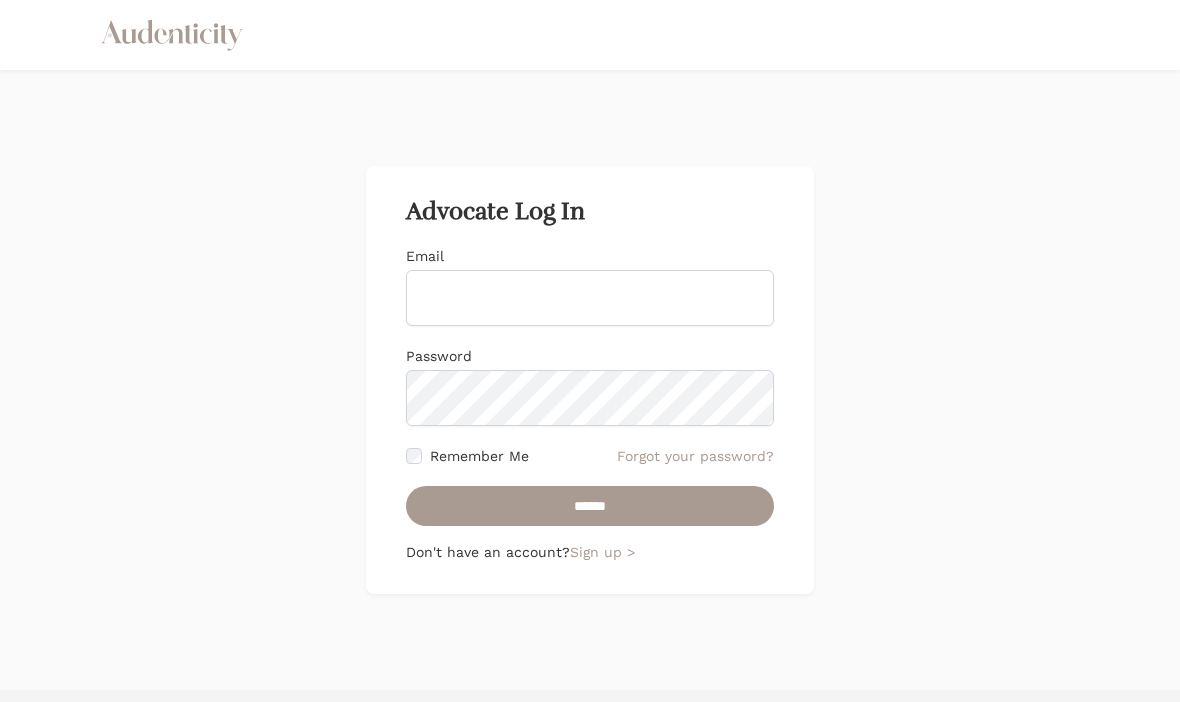 click on "Email" at bounding box center (590, 298) 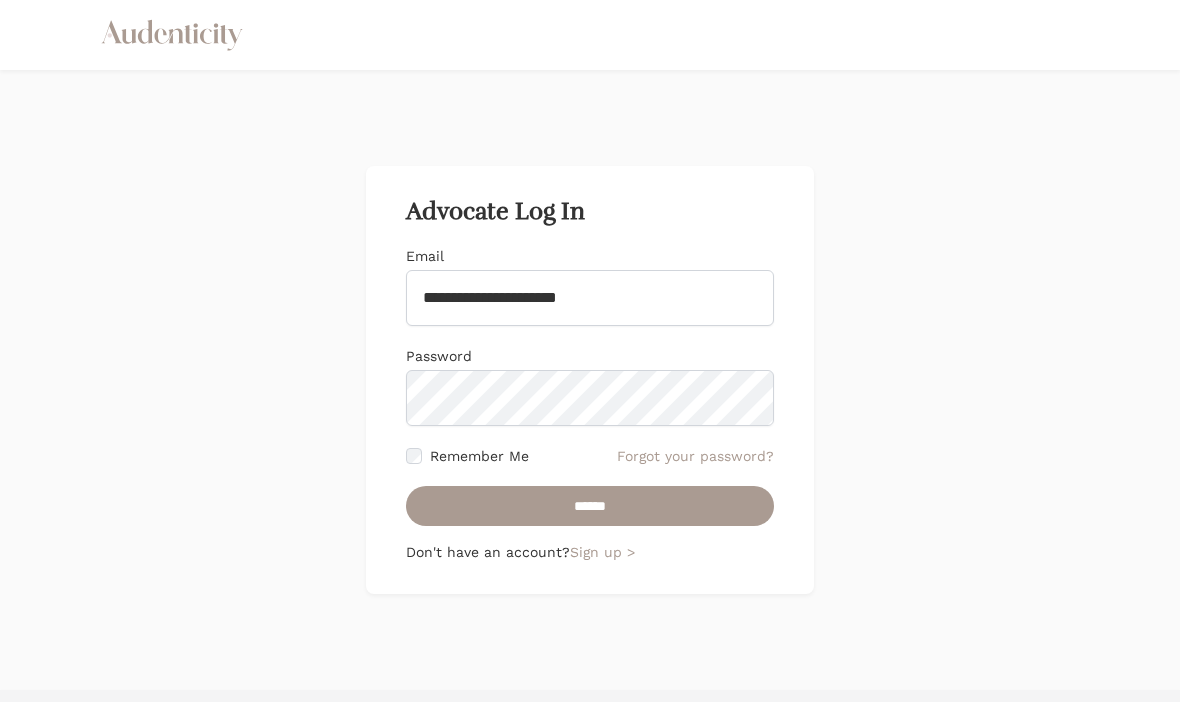click on "******" at bounding box center (590, 506) 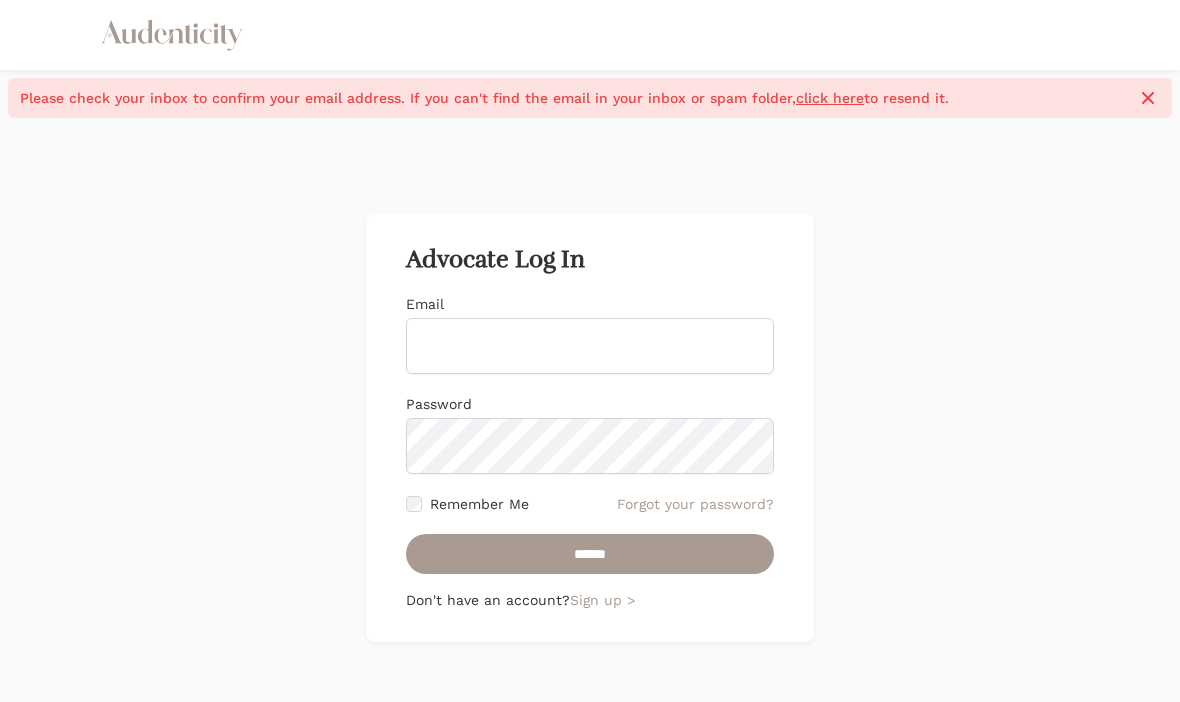 scroll, scrollTop: 0, scrollLeft: 0, axis: both 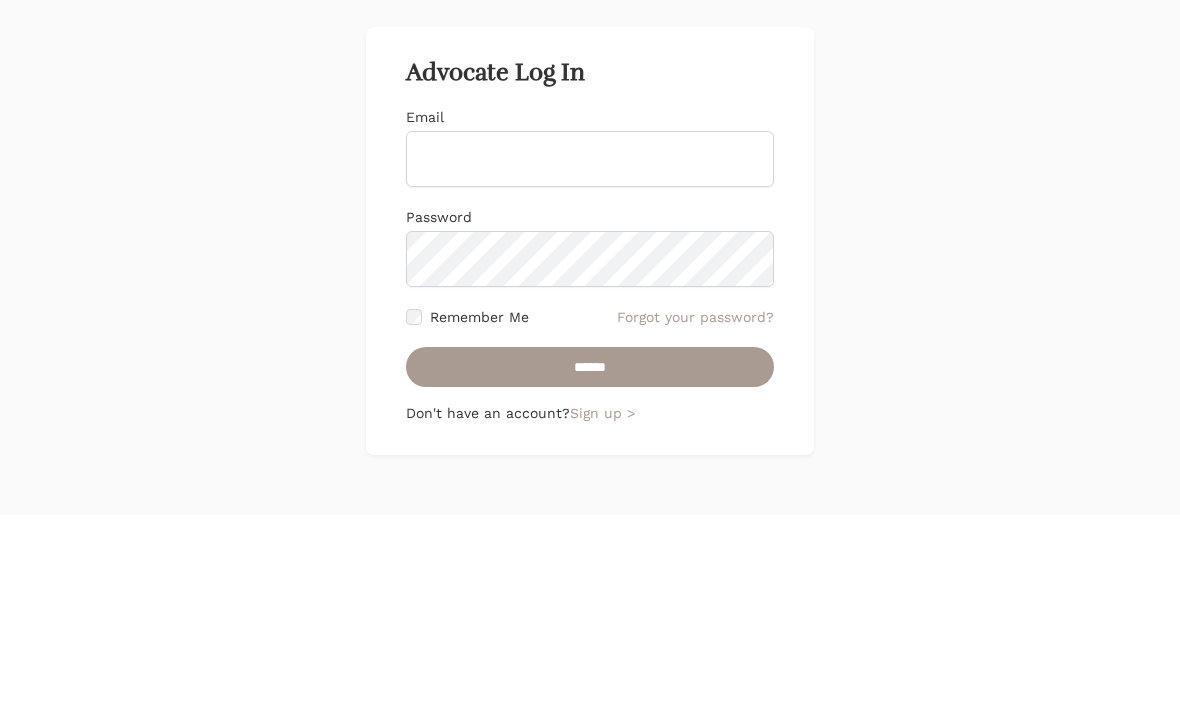 click on "Advocate Log In
Email
Password
Remember Me
Forgot your password?
[PASSWORD]
Don't have an account?  Sign up >" at bounding box center [590, 428] 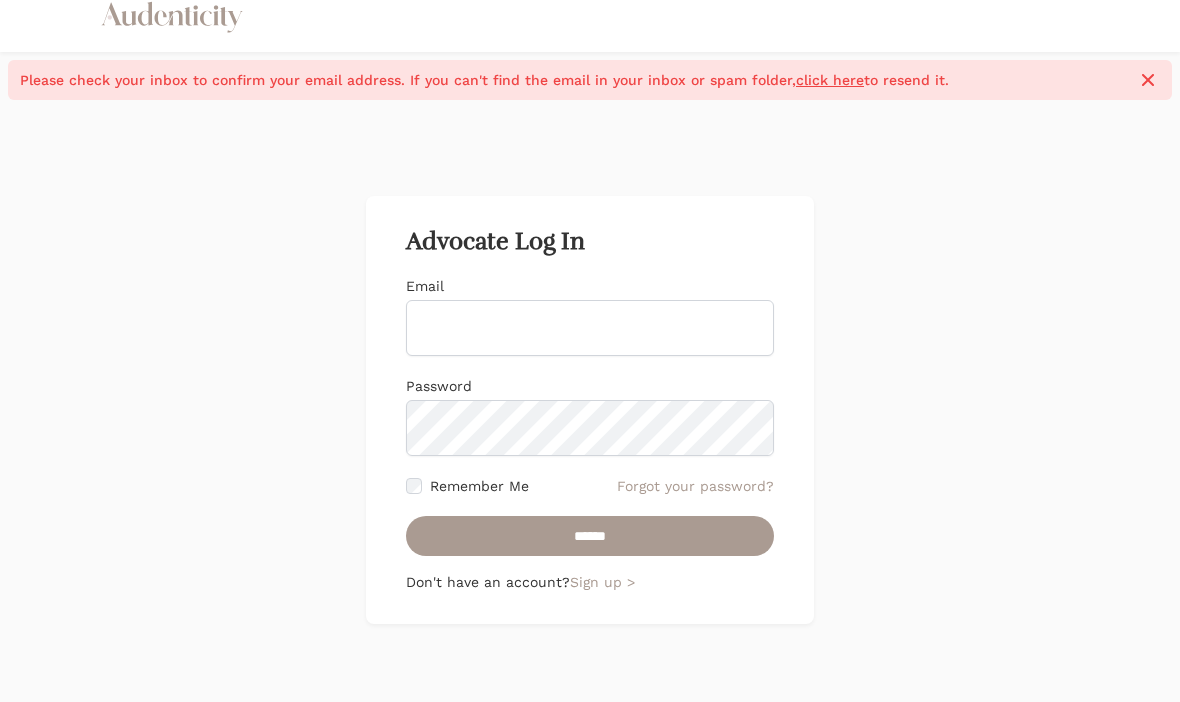 scroll, scrollTop: 8, scrollLeft: 0, axis: vertical 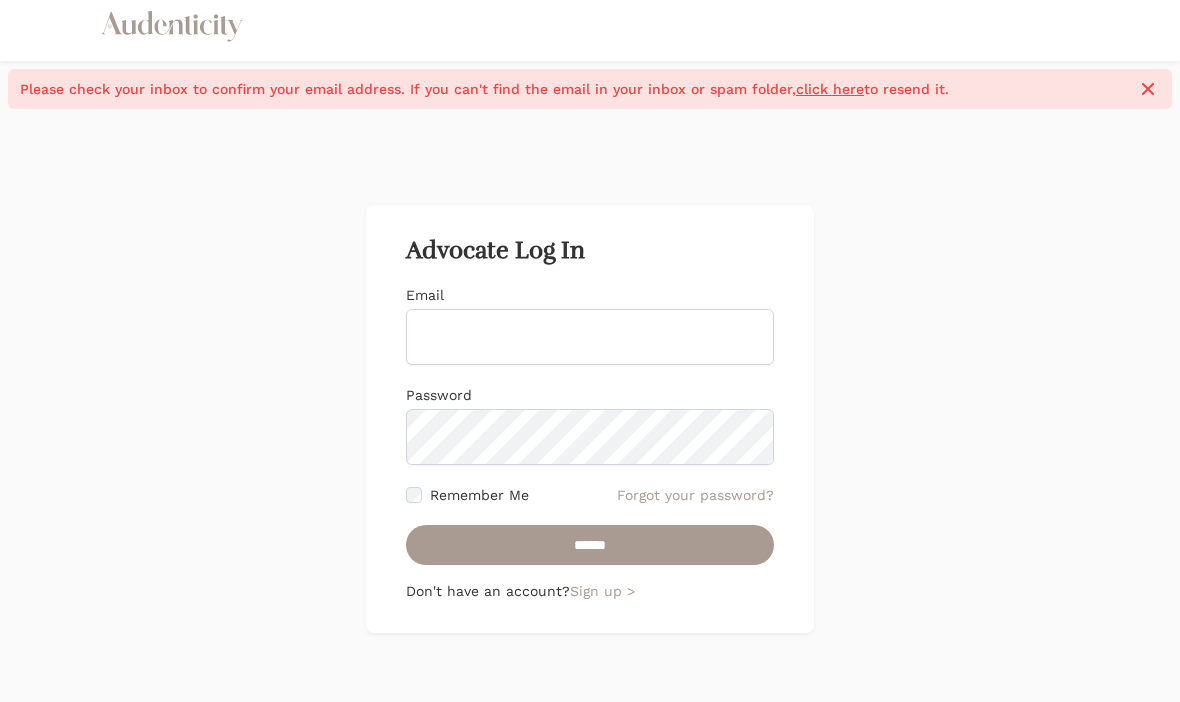 click on "click here" at bounding box center [830, 90] 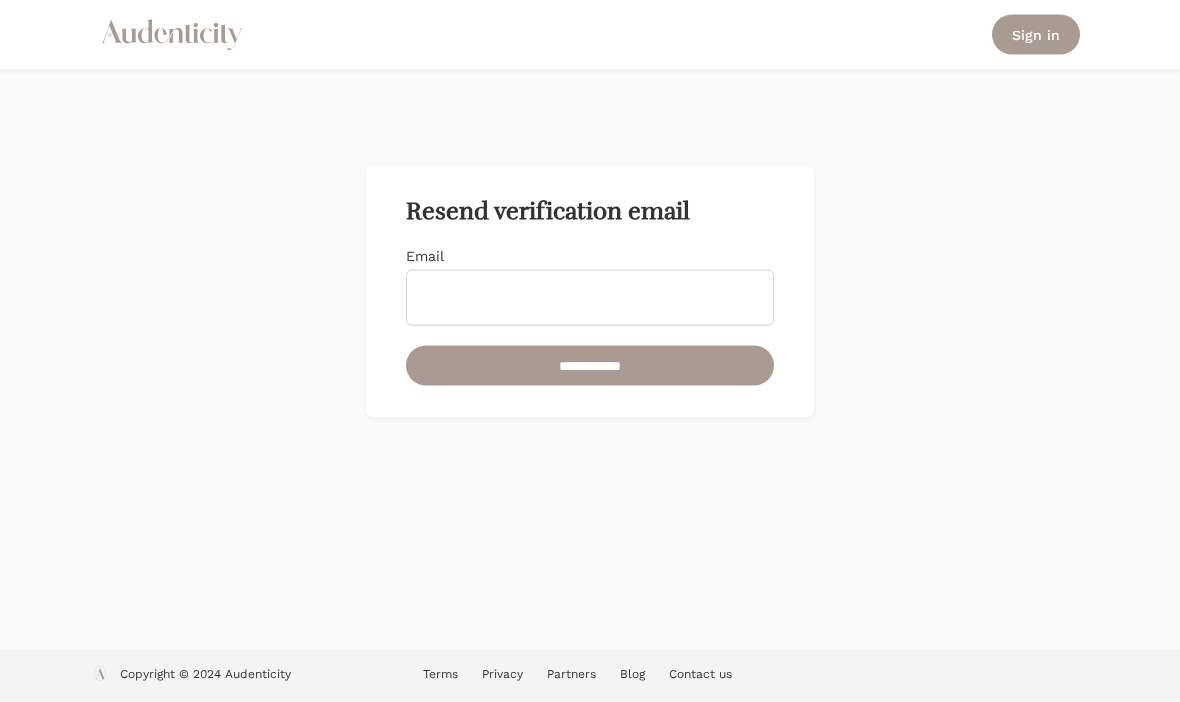 scroll, scrollTop: 0, scrollLeft: 0, axis: both 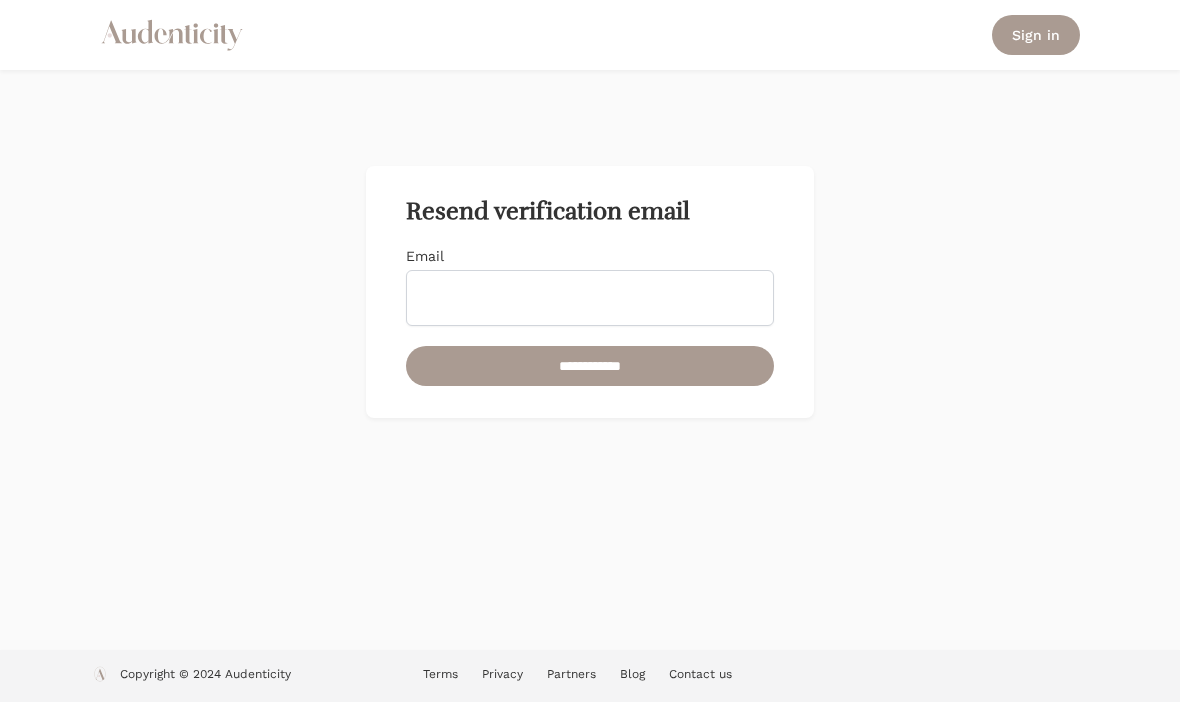 click on "Email" at bounding box center [590, 298] 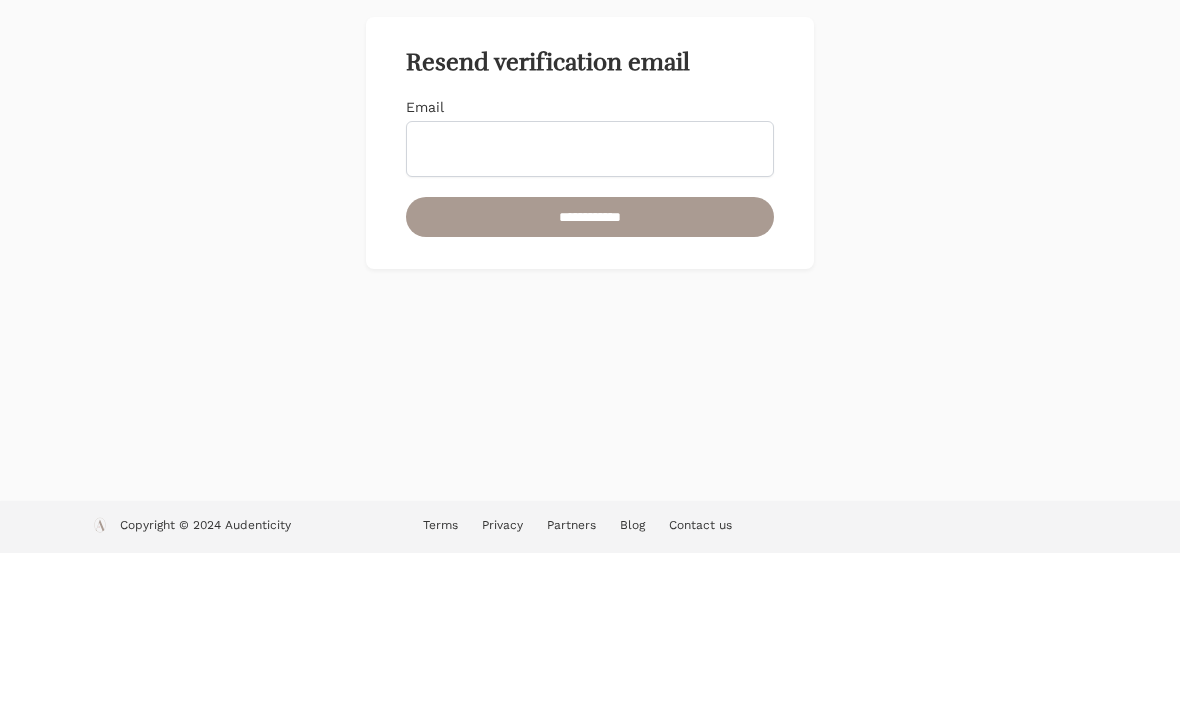 click on "Resend verification email
Email
[EMAIL]" at bounding box center (590, 360) 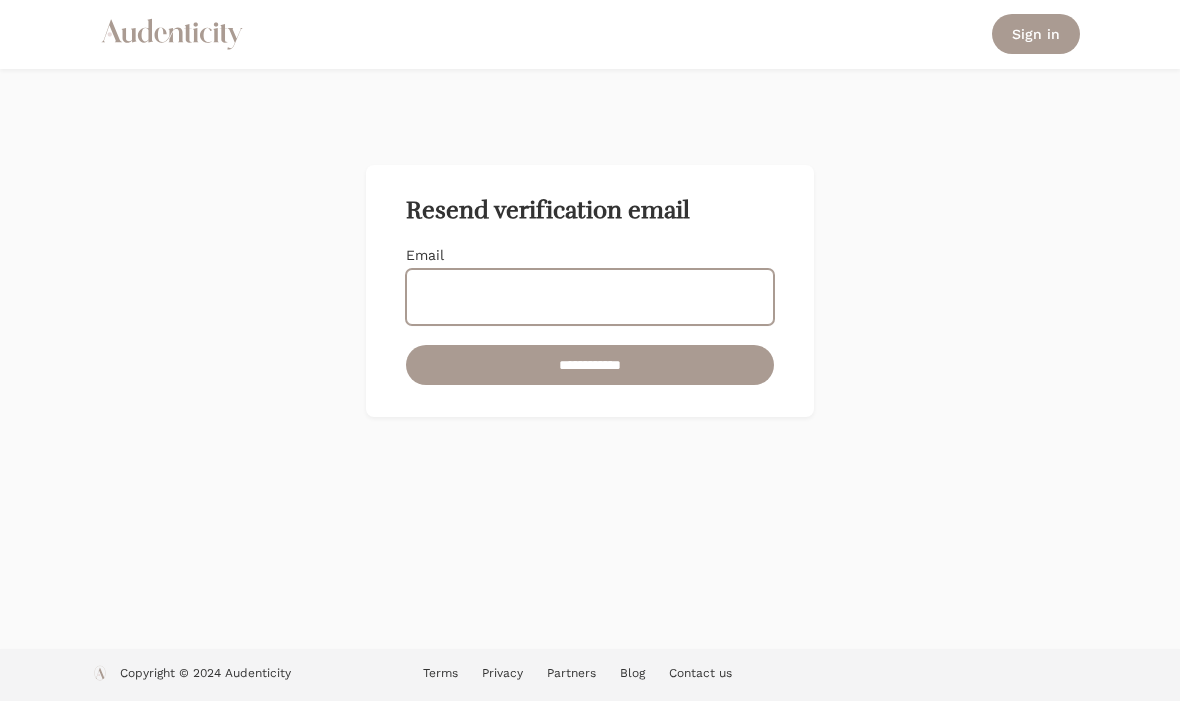 click on "Email" at bounding box center [590, 298] 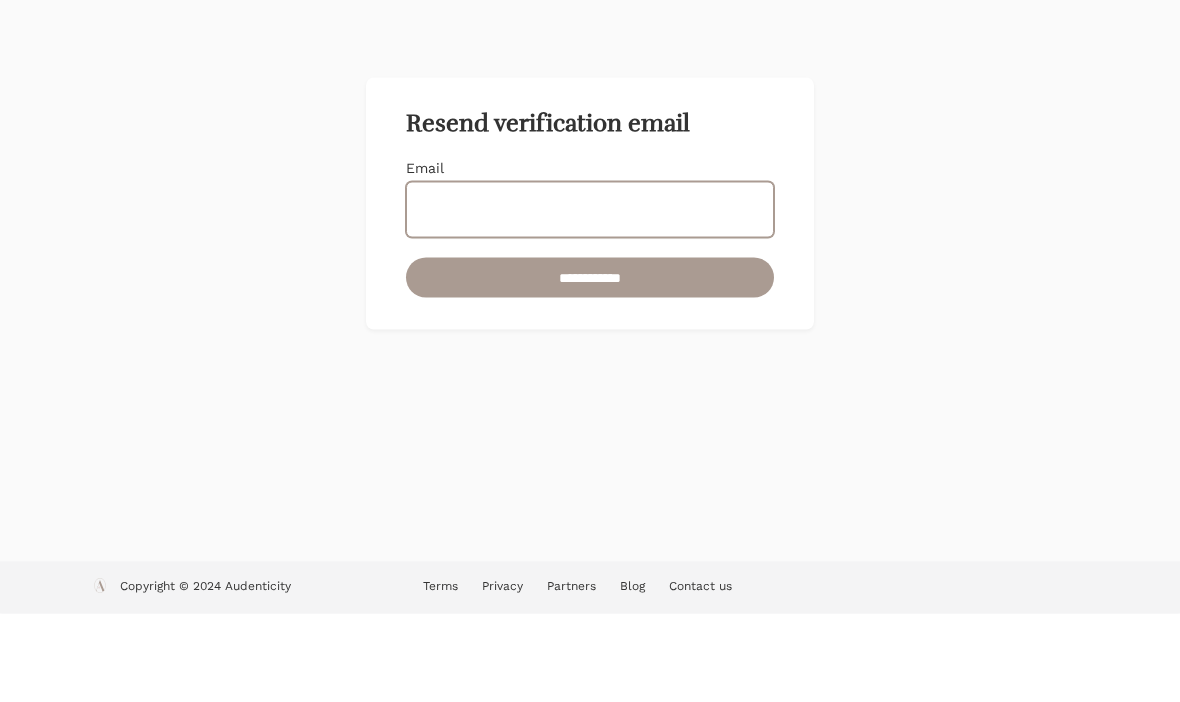 type on "*" 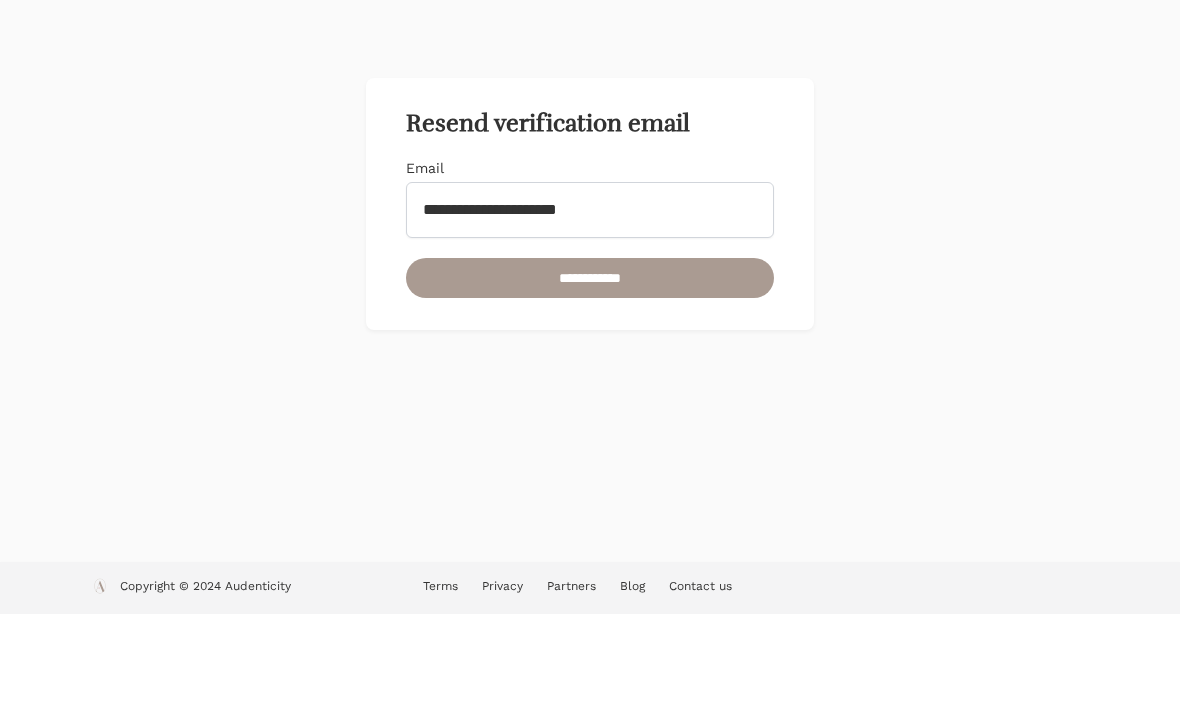 click on "**********" at bounding box center [590, 366] 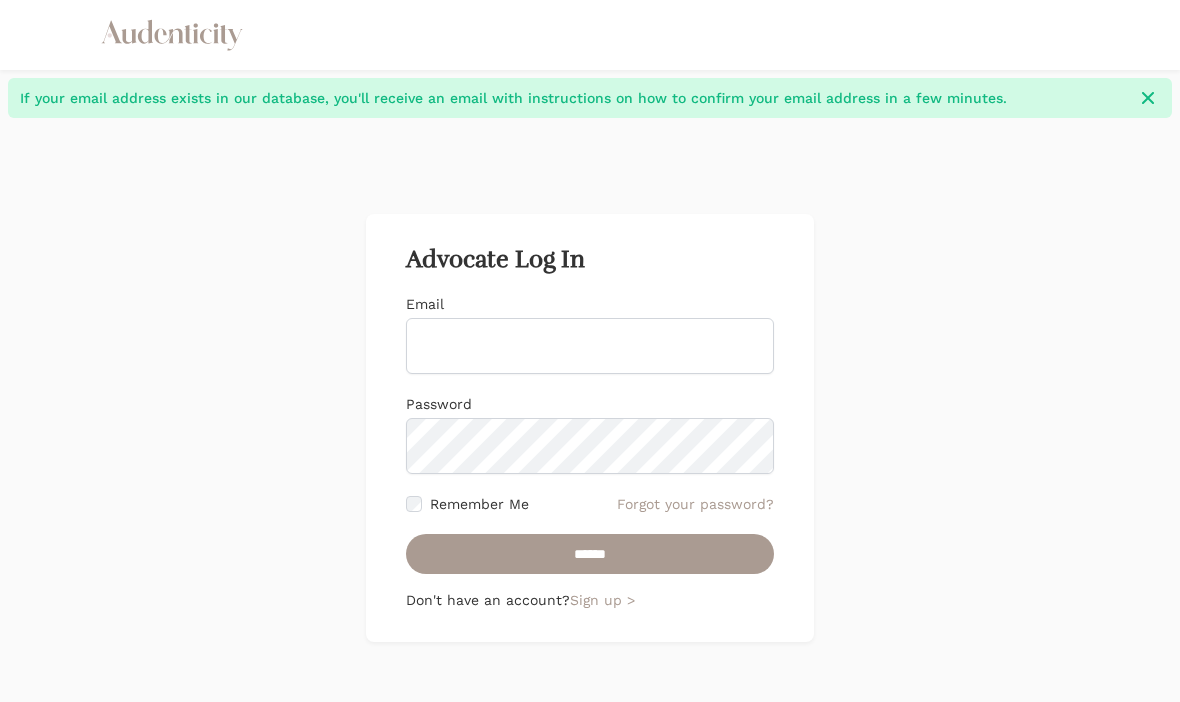 scroll, scrollTop: 0, scrollLeft: 0, axis: both 